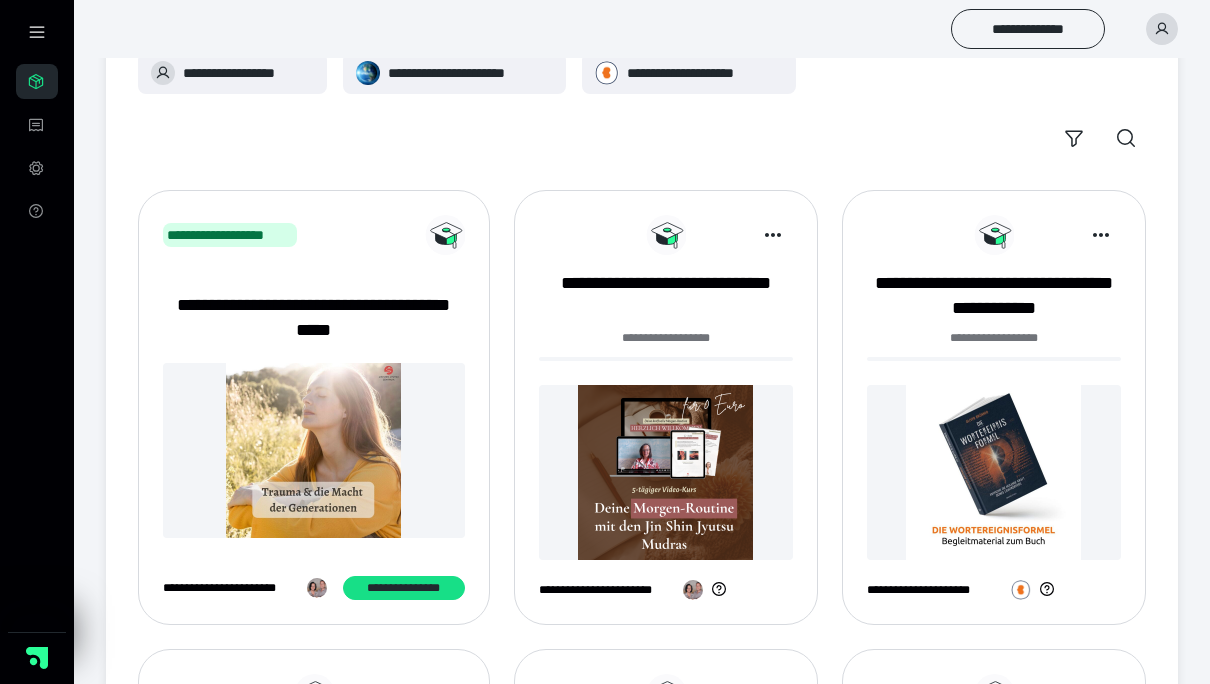 scroll, scrollTop: 300, scrollLeft: 0, axis: vertical 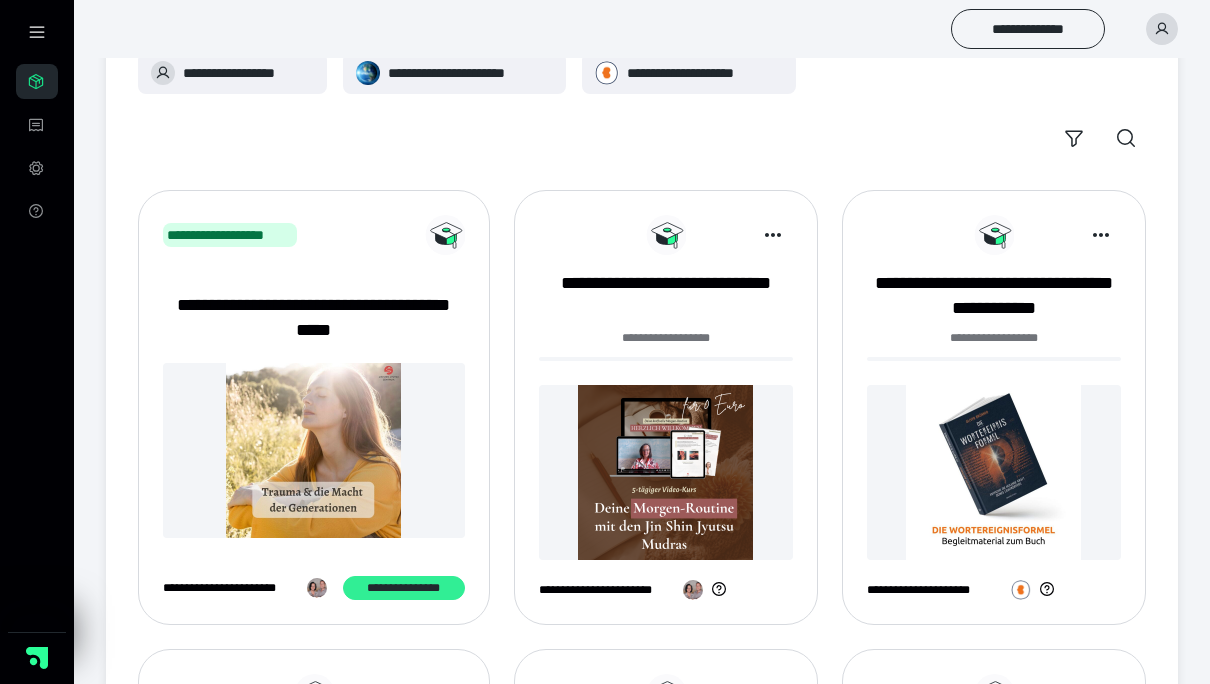 click on "**********" at bounding box center (404, 588) 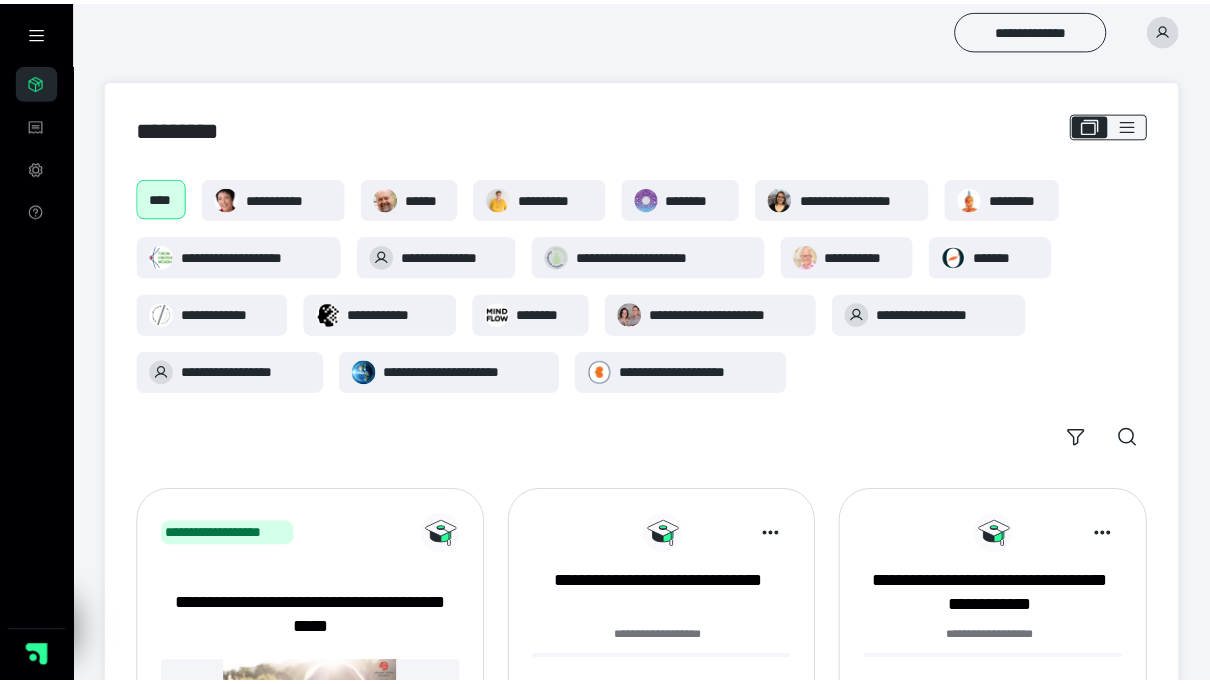 scroll, scrollTop: 0, scrollLeft: 0, axis: both 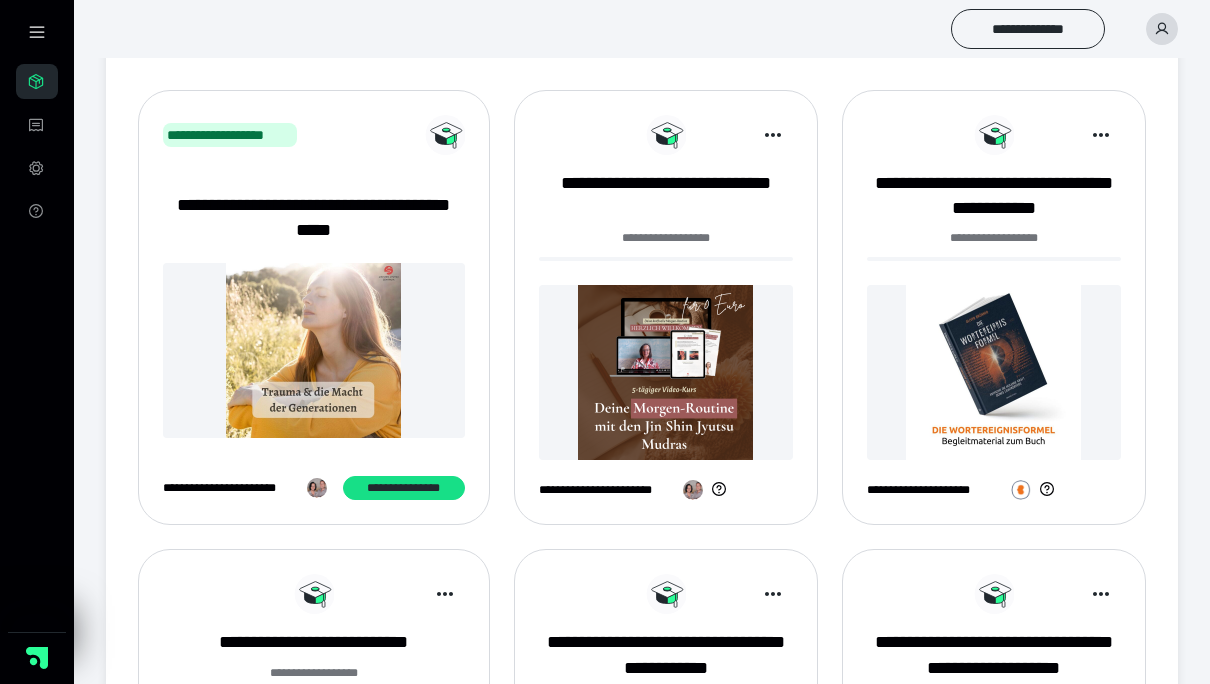 click at bounding box center [666, 372] 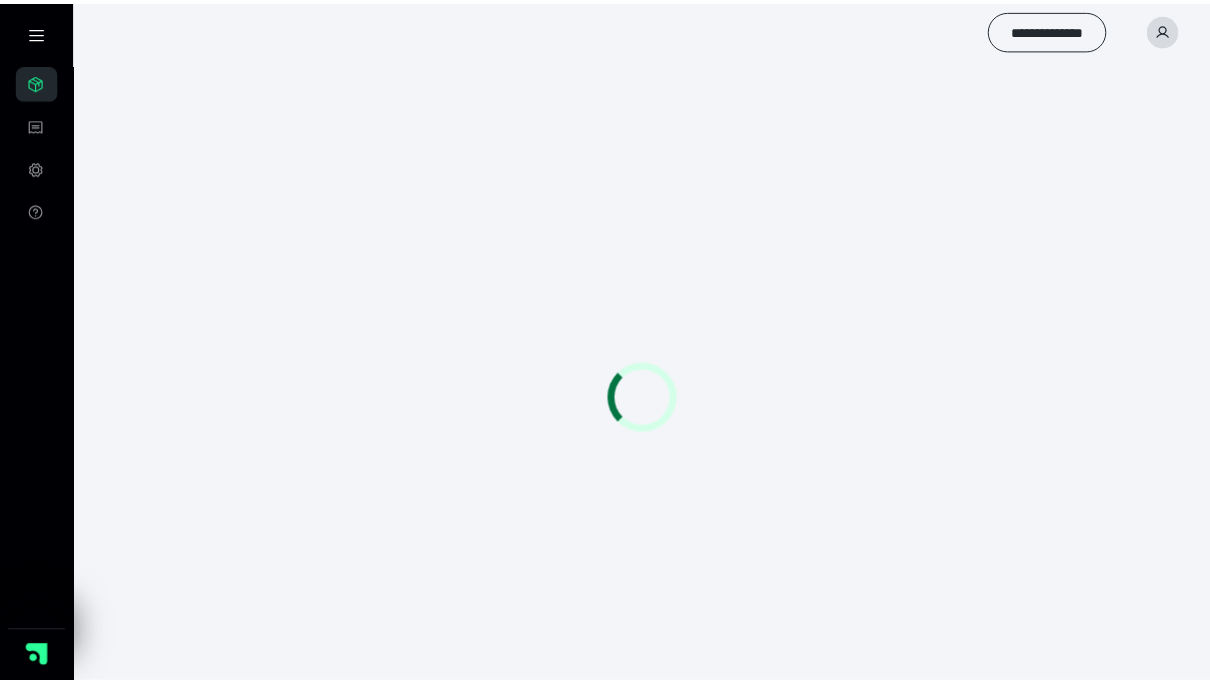 scroll, scrollTop: 0, scrollLeft: 0, axis: both 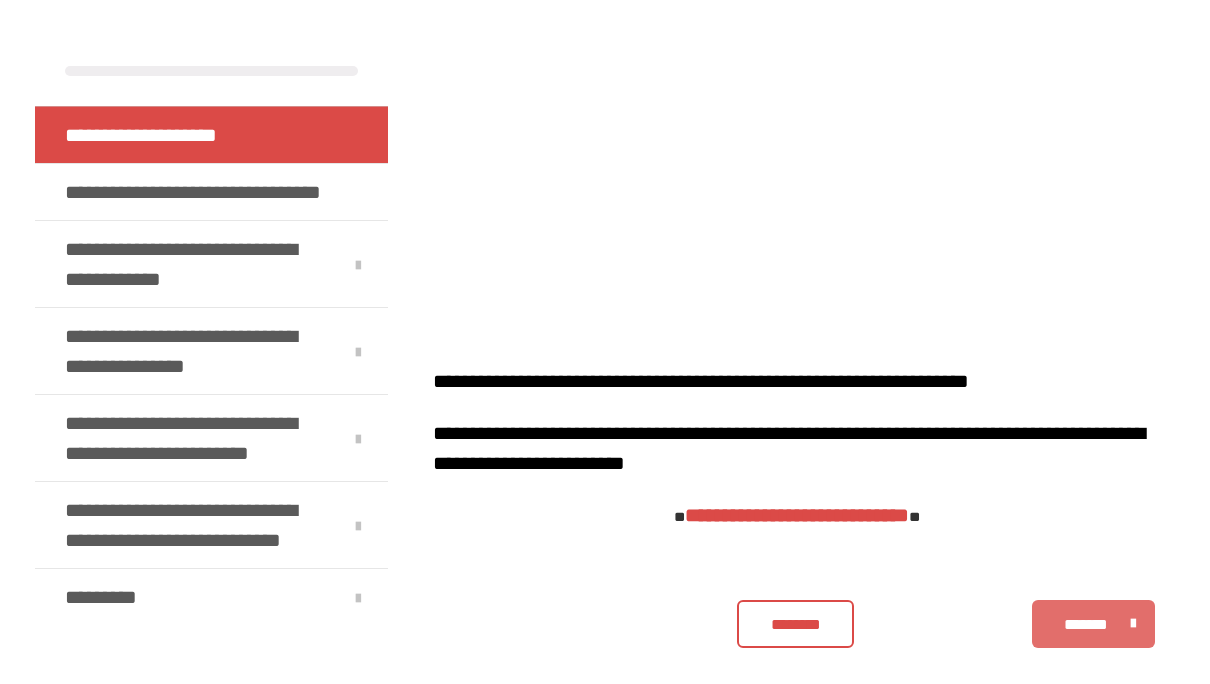 click on "*******" at bounding box center [1086, 625] 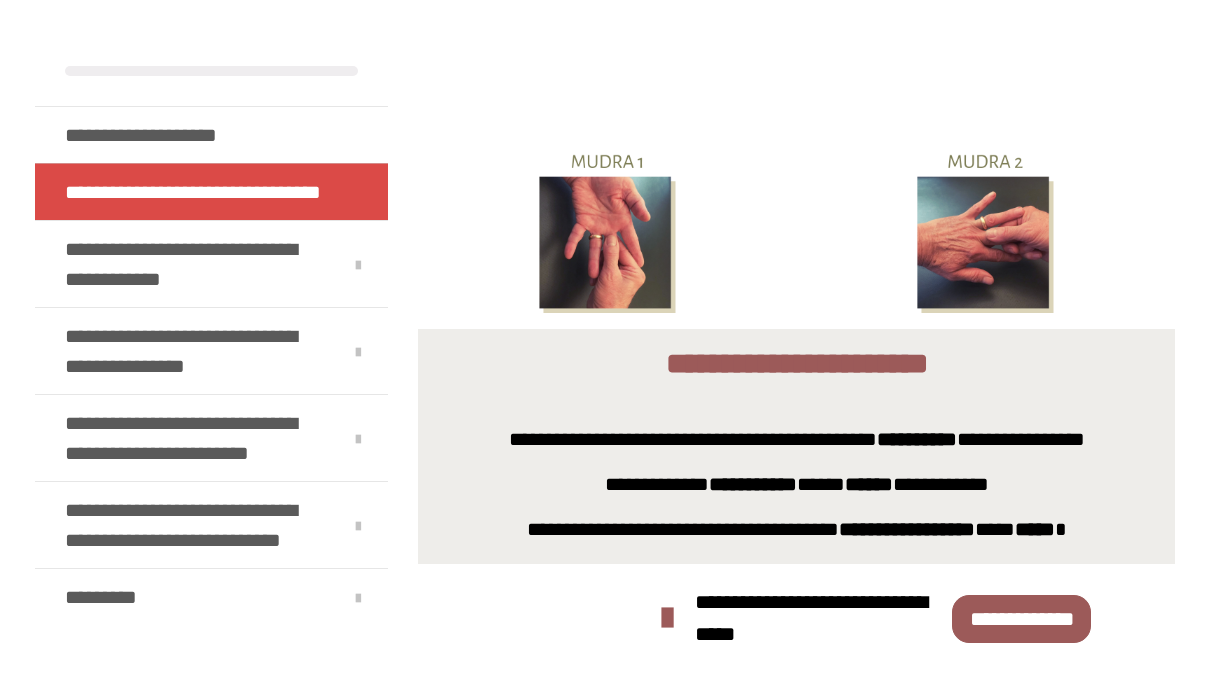 scroll, scrollTop: 2060, scrollLeft: 0, axis: vertical 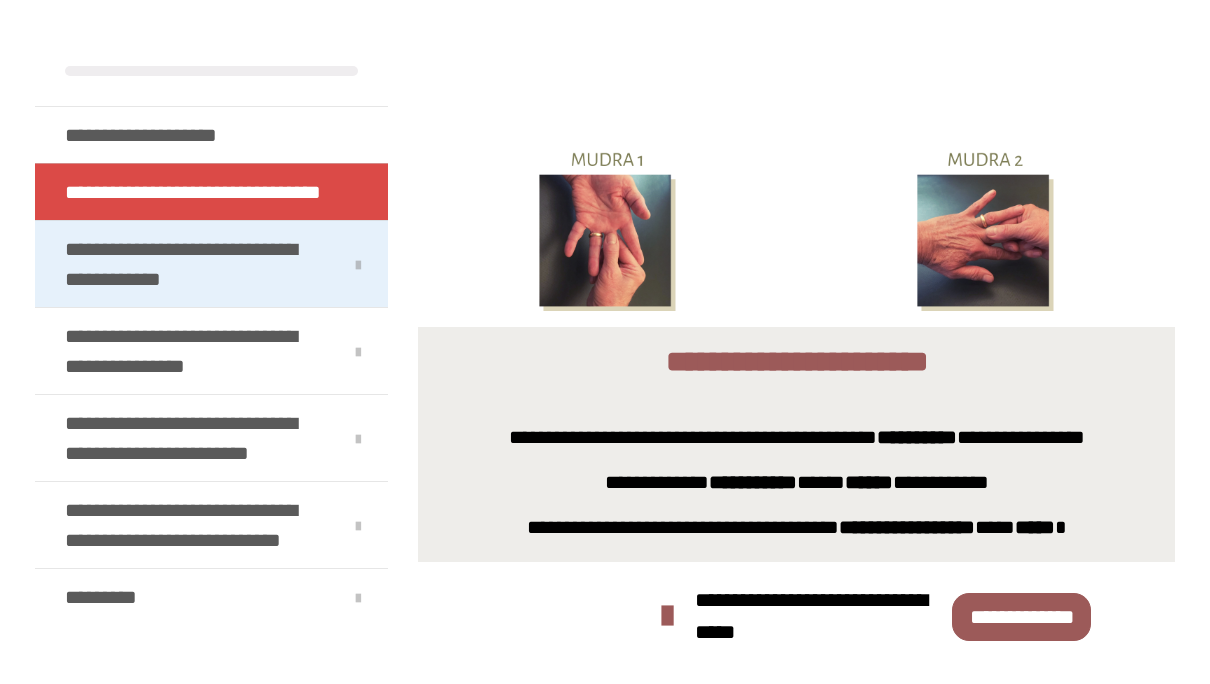 click on "**********" at bounding box center [196, 264] 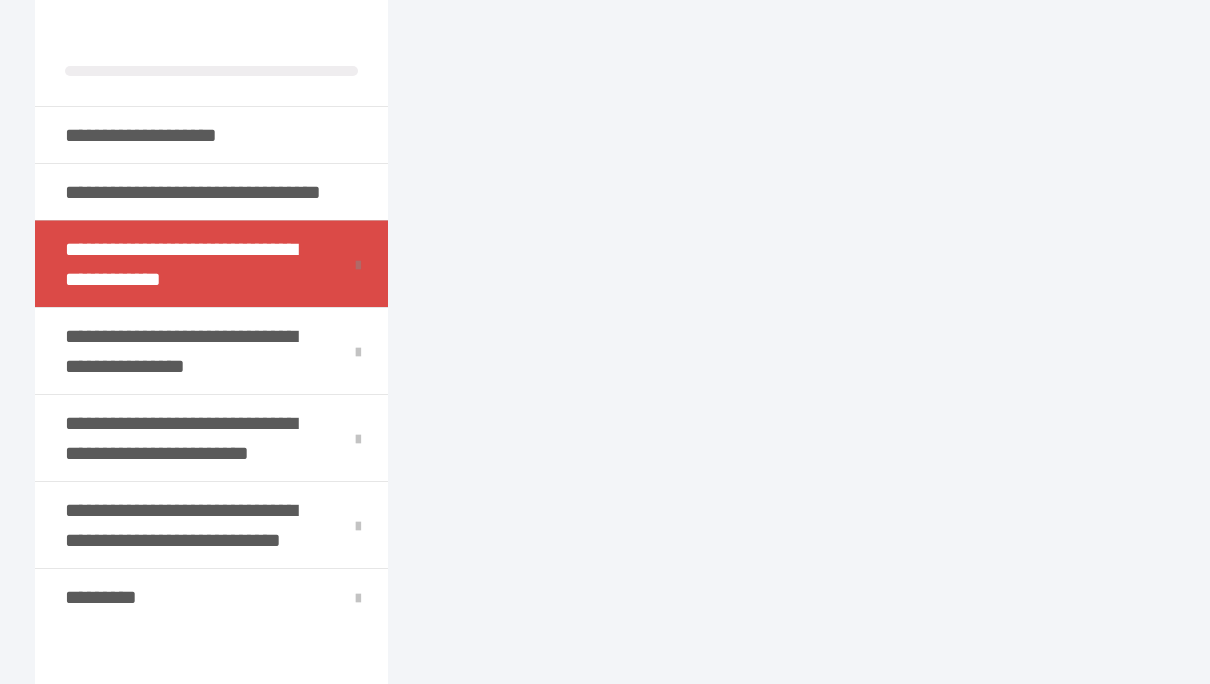 scroll, scrollTop: 270, scrollLeft: 0, axis: vertical 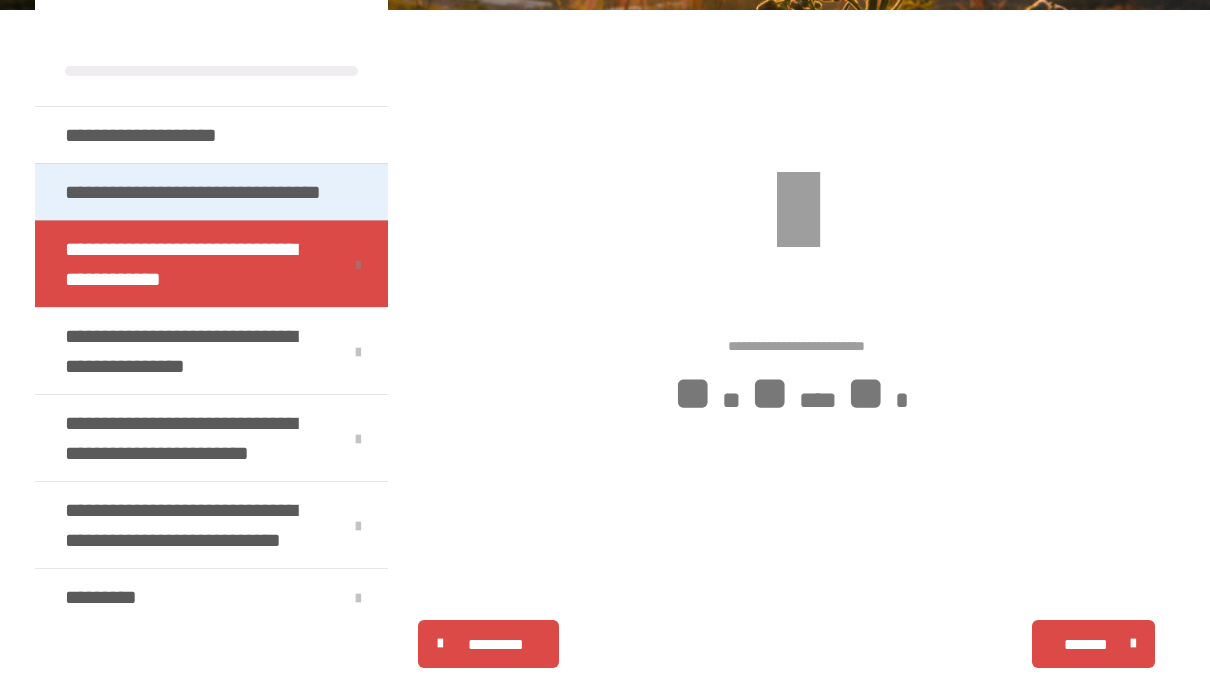 click on "**********" at bounding box center (197, 192) 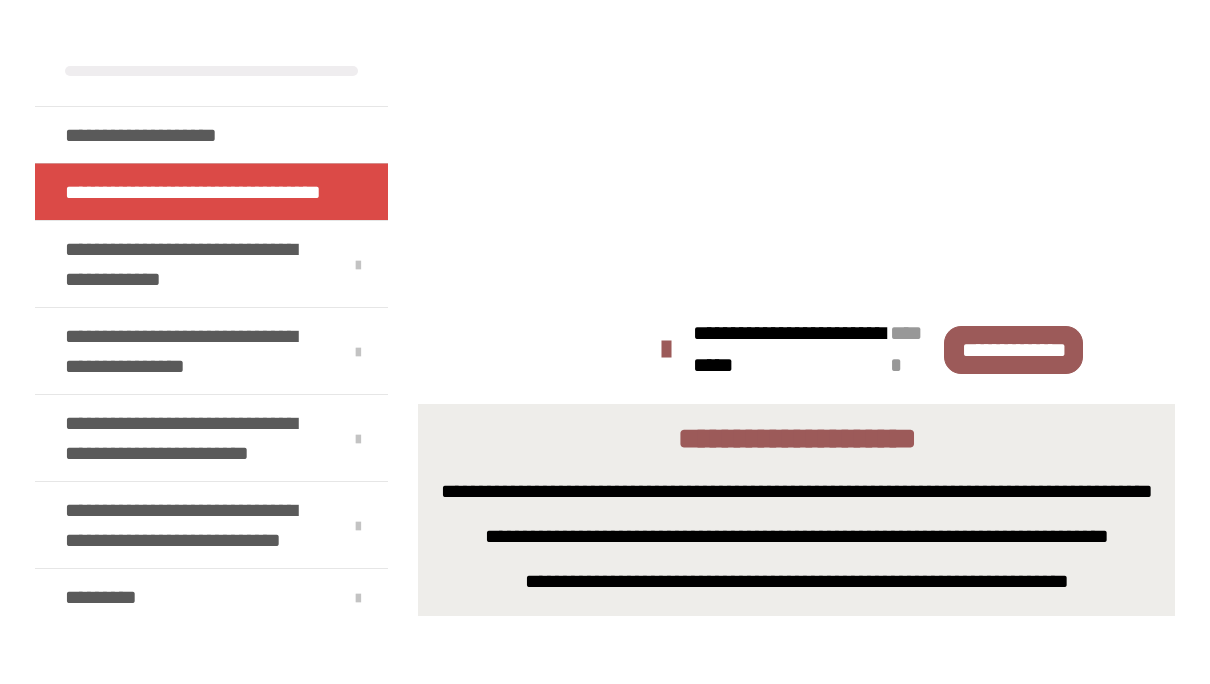 scroll, scrollTop: 1270, scrollLeft: 0, axis: vertical 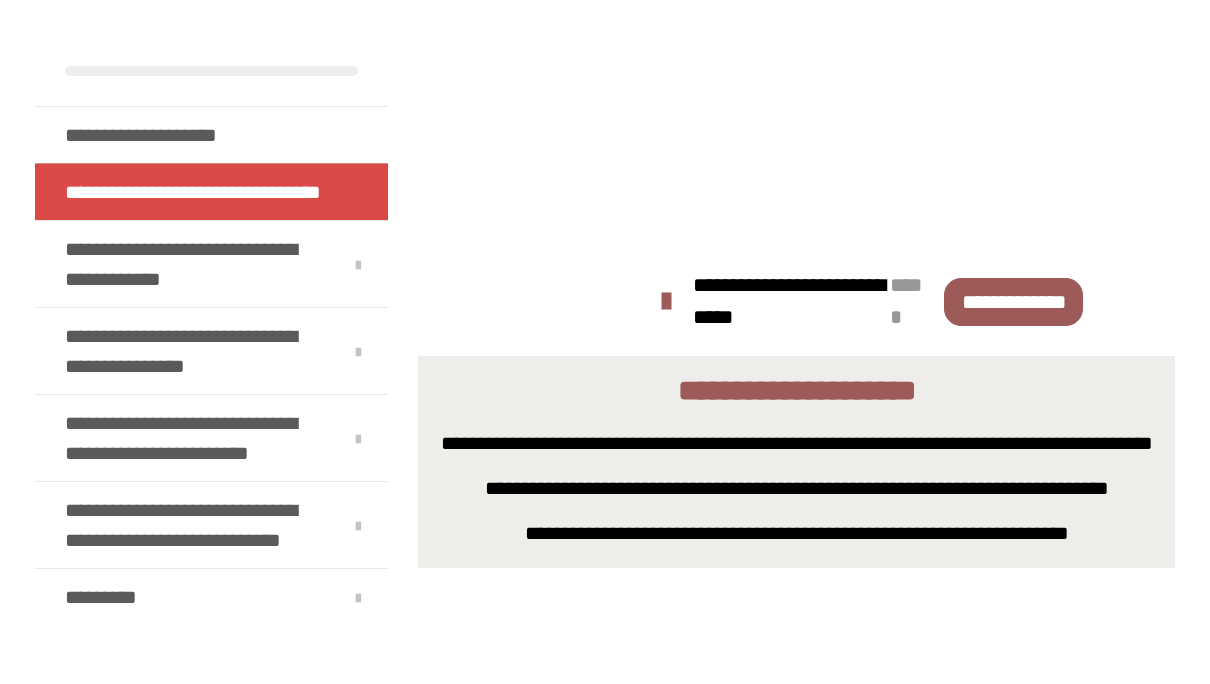 click on "**********" at bounding box center [1013, 302] 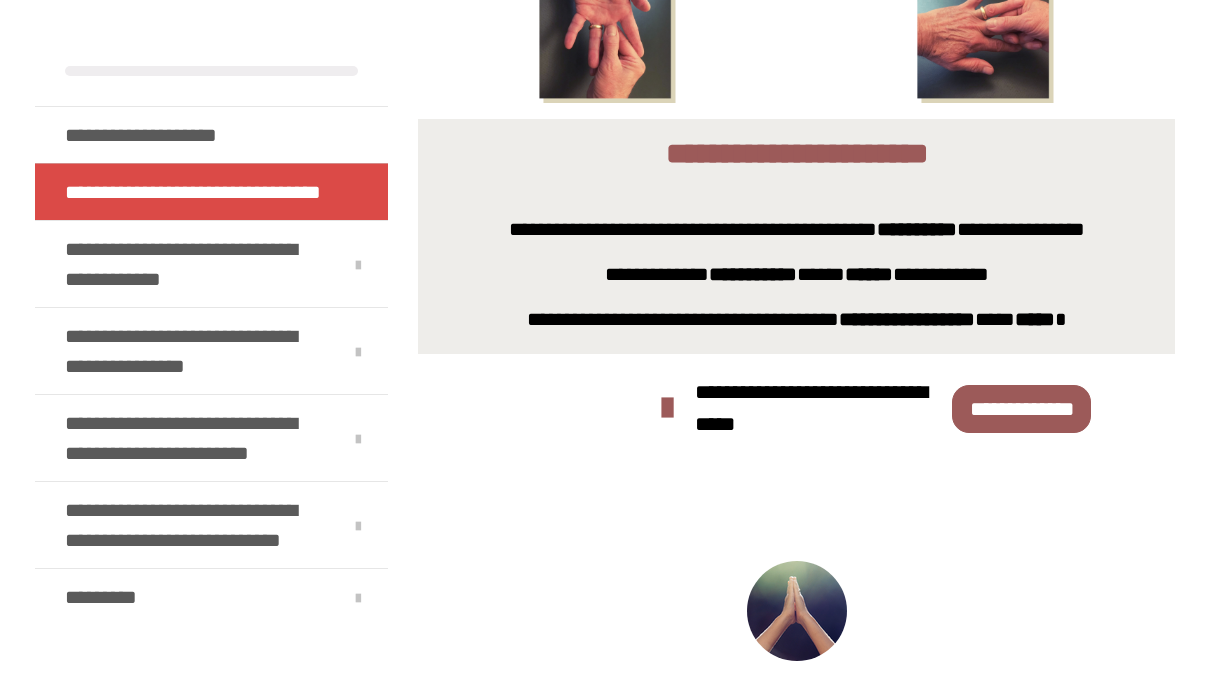 scroll, scrollTop: 2270, scrollLeft: 0, axis: vertical 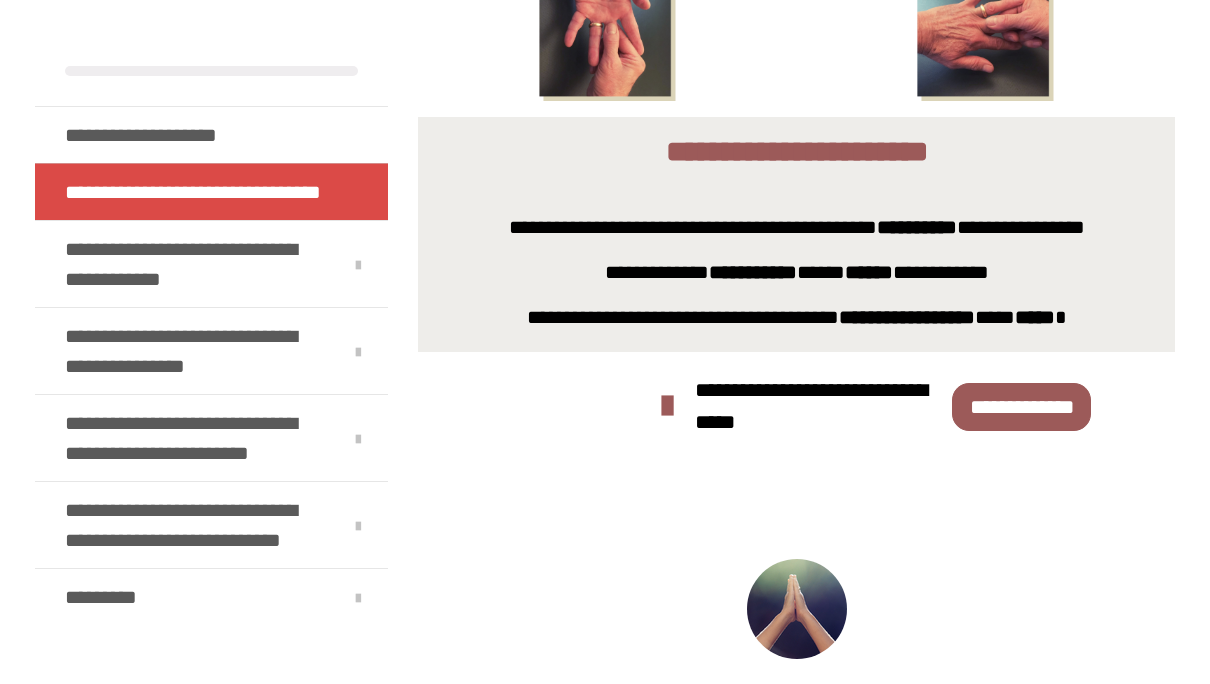click on "**********" at bounding box center [1021, 407] 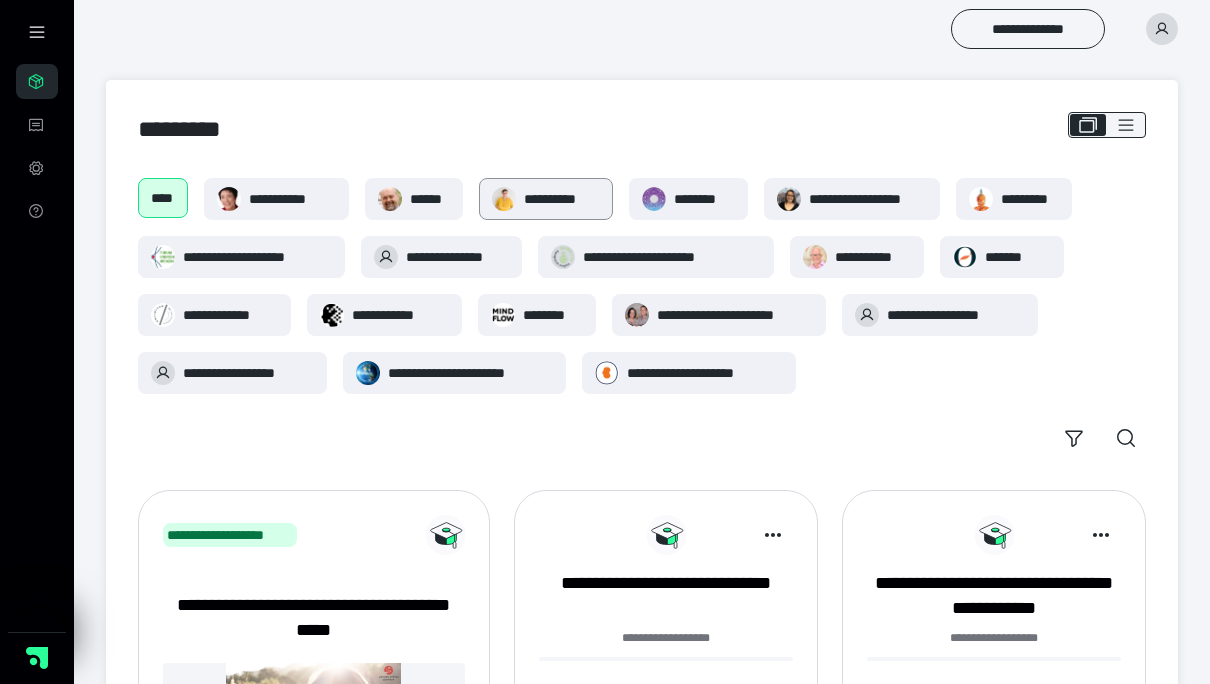 scroll, scrollTop: 0, scrollLeft: 0, axis: both 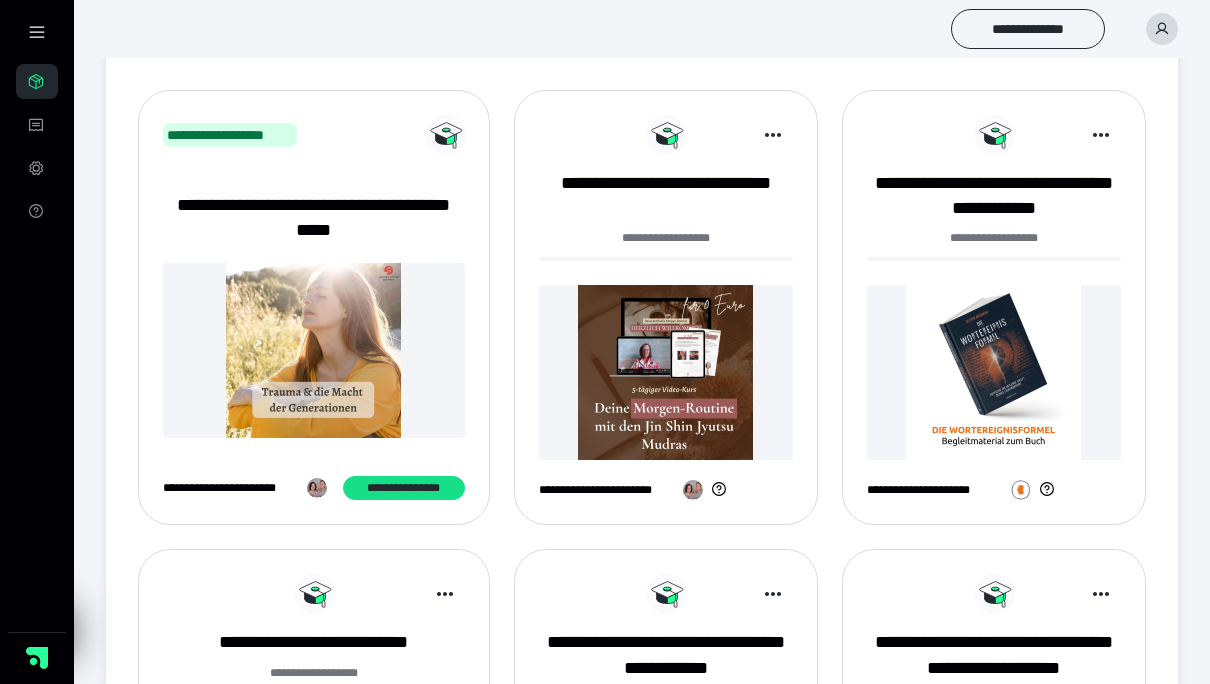 click at bounding box center [666, 372] 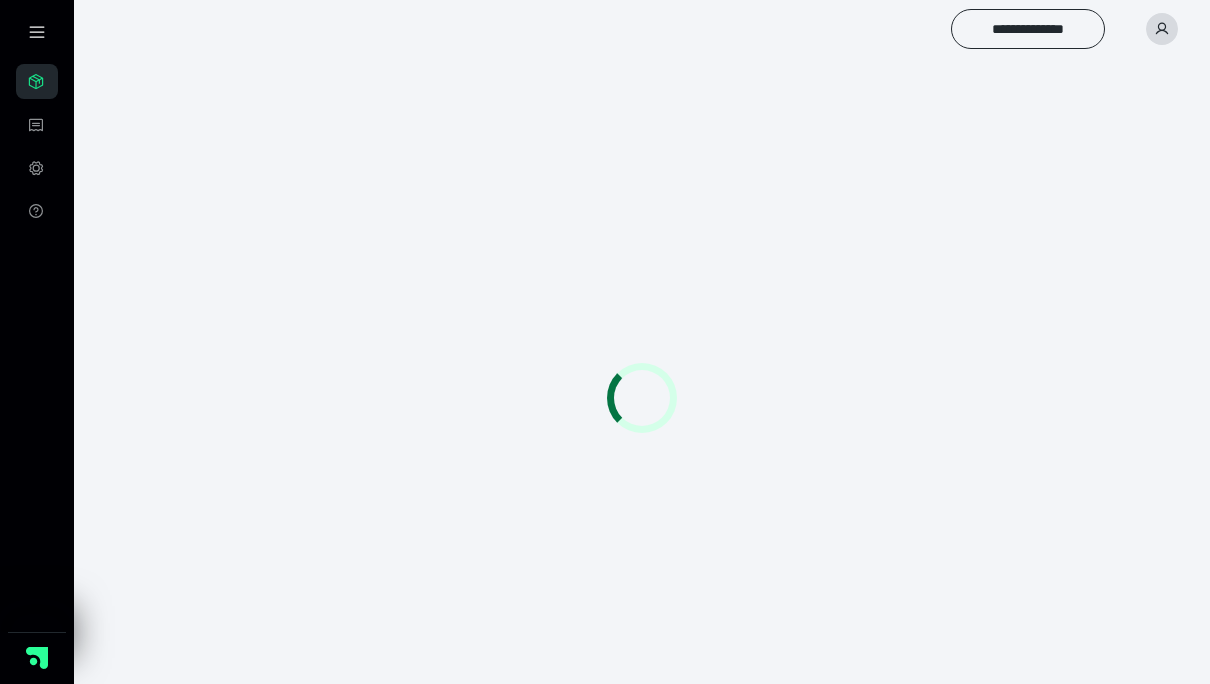 scroll, scrollTop: 0, scrollLeft: 0, axis: both 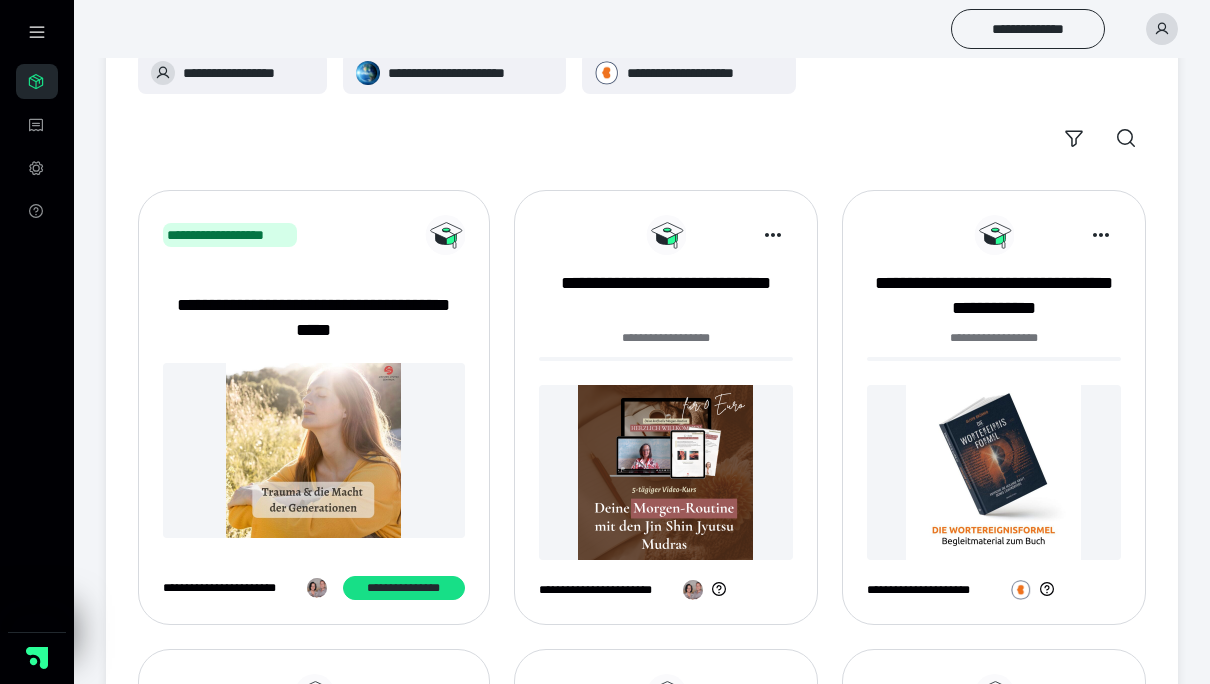 click at bounding box center [666, 472] 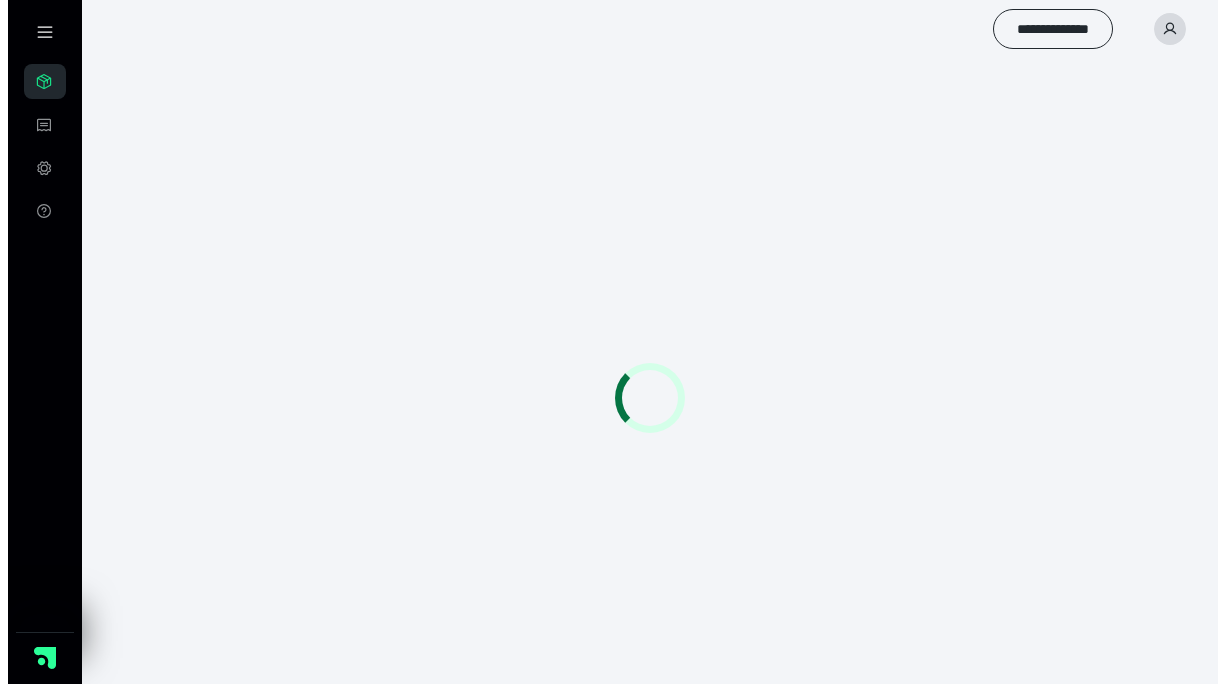 scroll, scrollTop: 0, scrollLeft: 0, axis: both 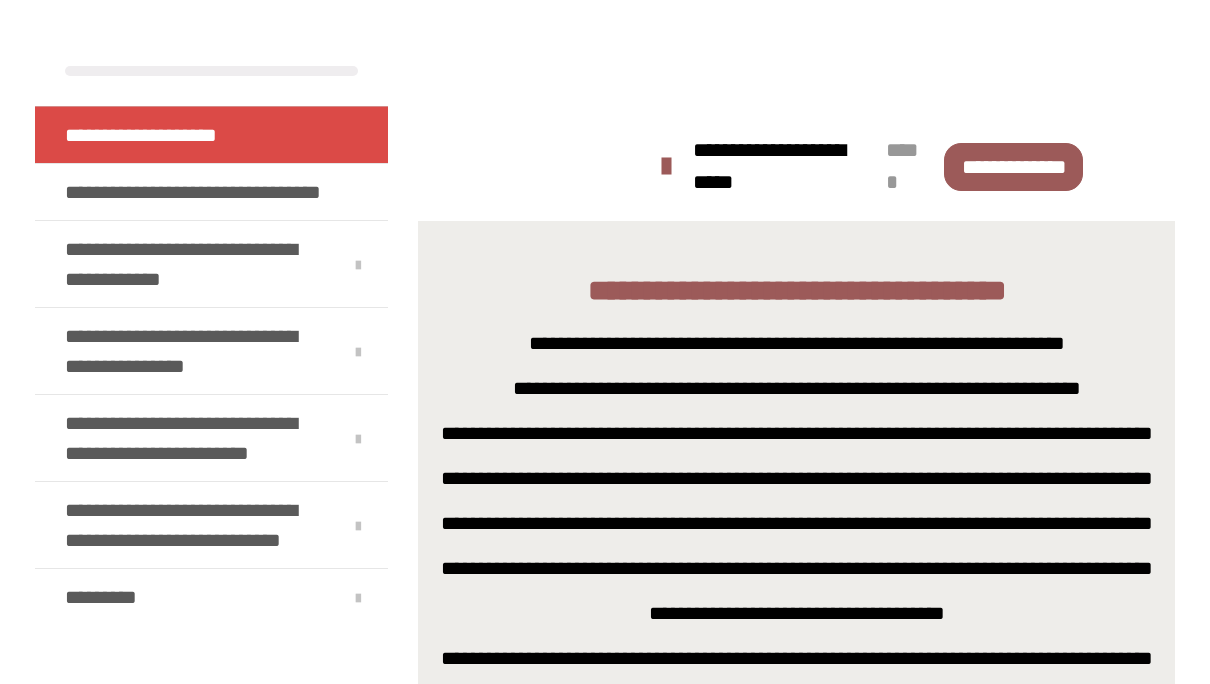 click on "**********" at bounding box center (1013, 167) 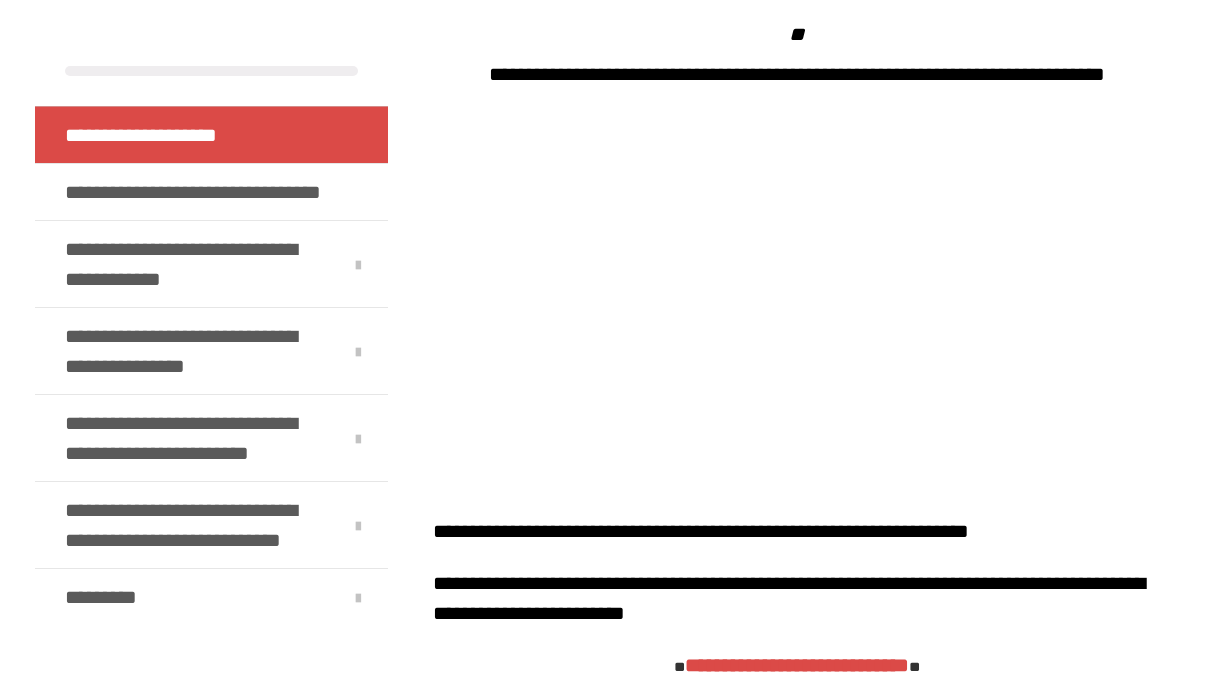 scroll, scrollTop: 3200, scrollLeft: 0, axis: vertical 